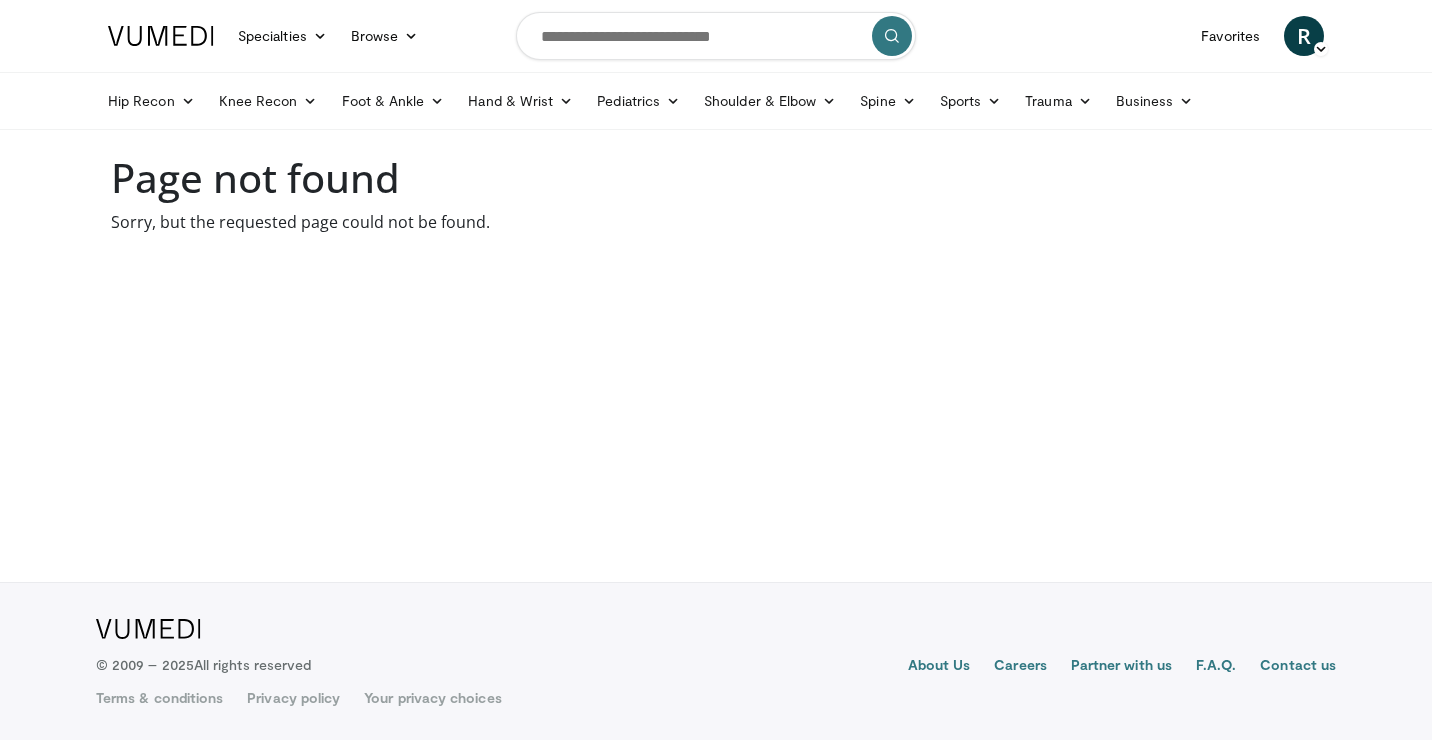 scroll, scrollTop: 0, scrollLeft: 0, axis: both 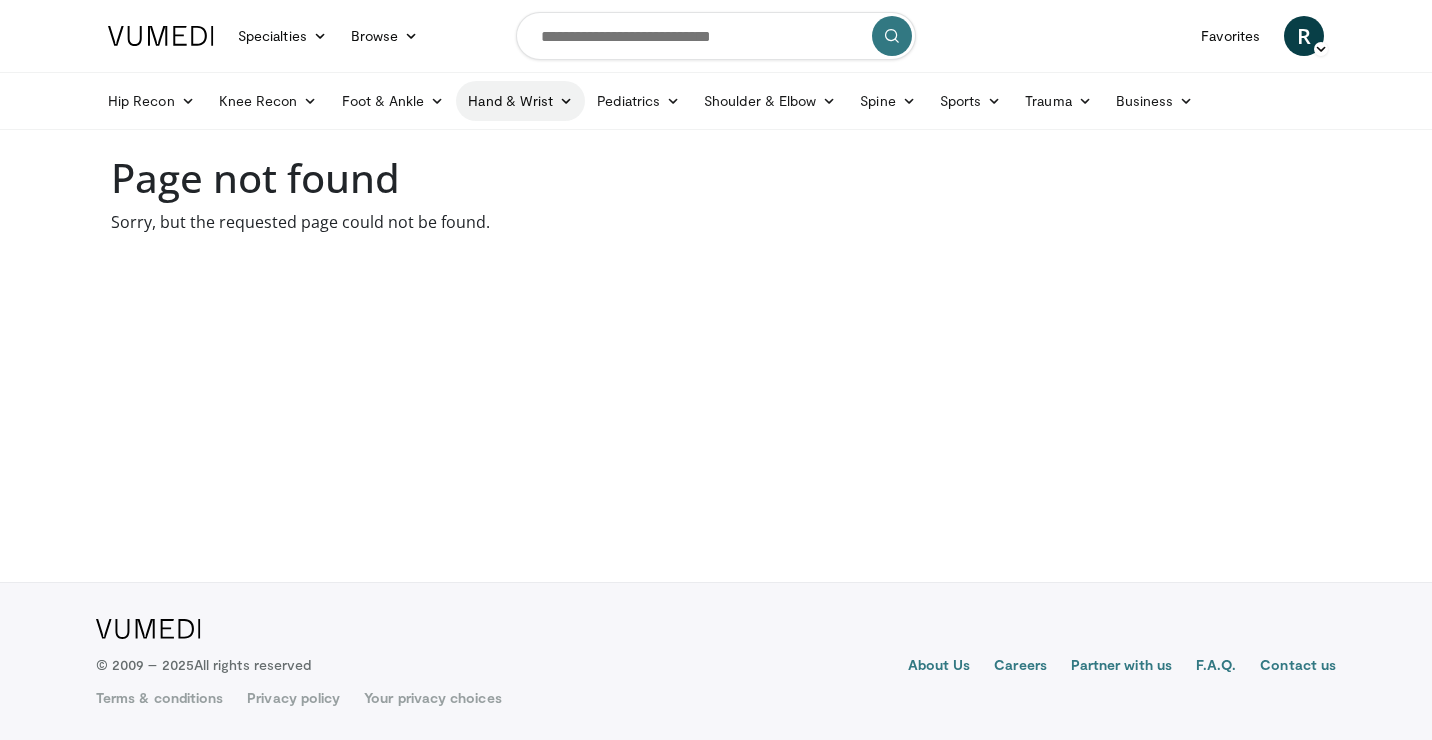 click at bounding box center (566, 101) 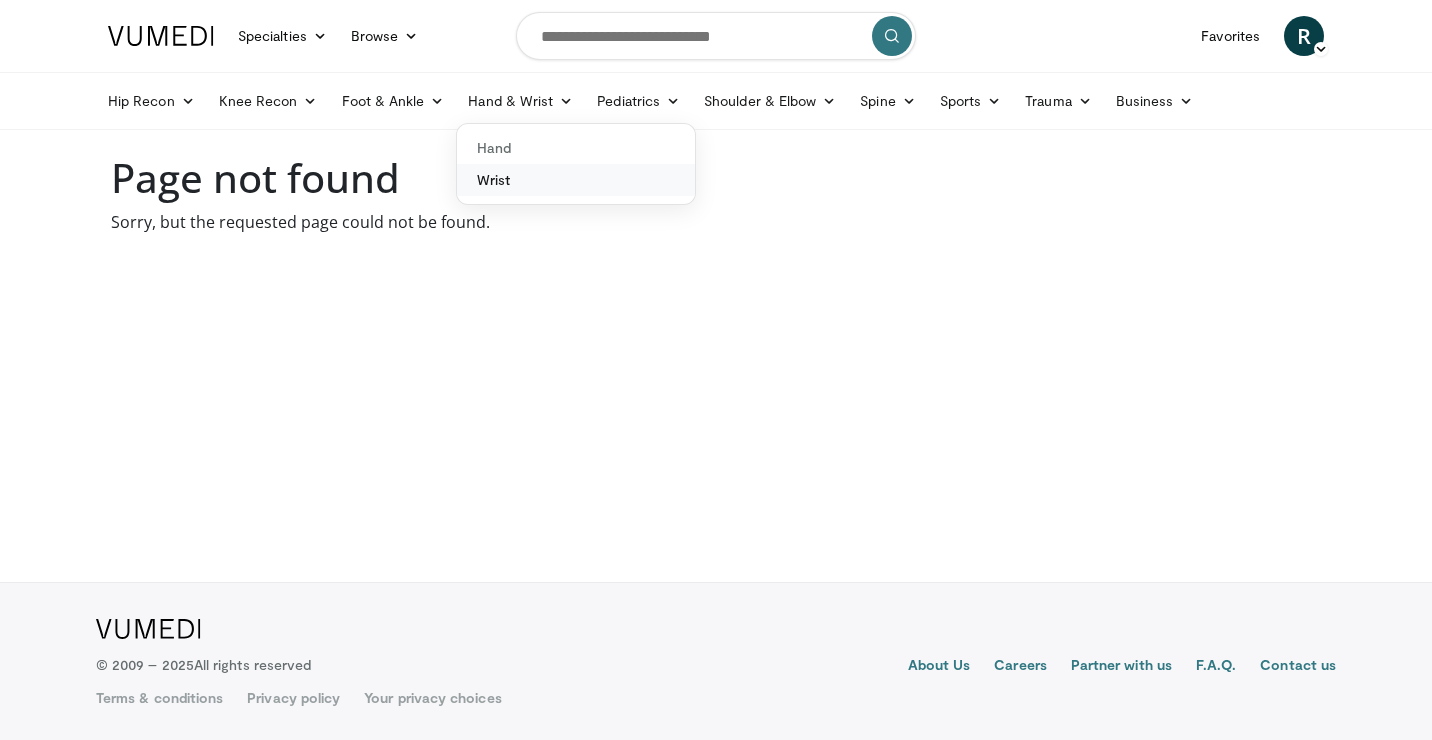 click on "Wrist" at bounding box center (576, 180) 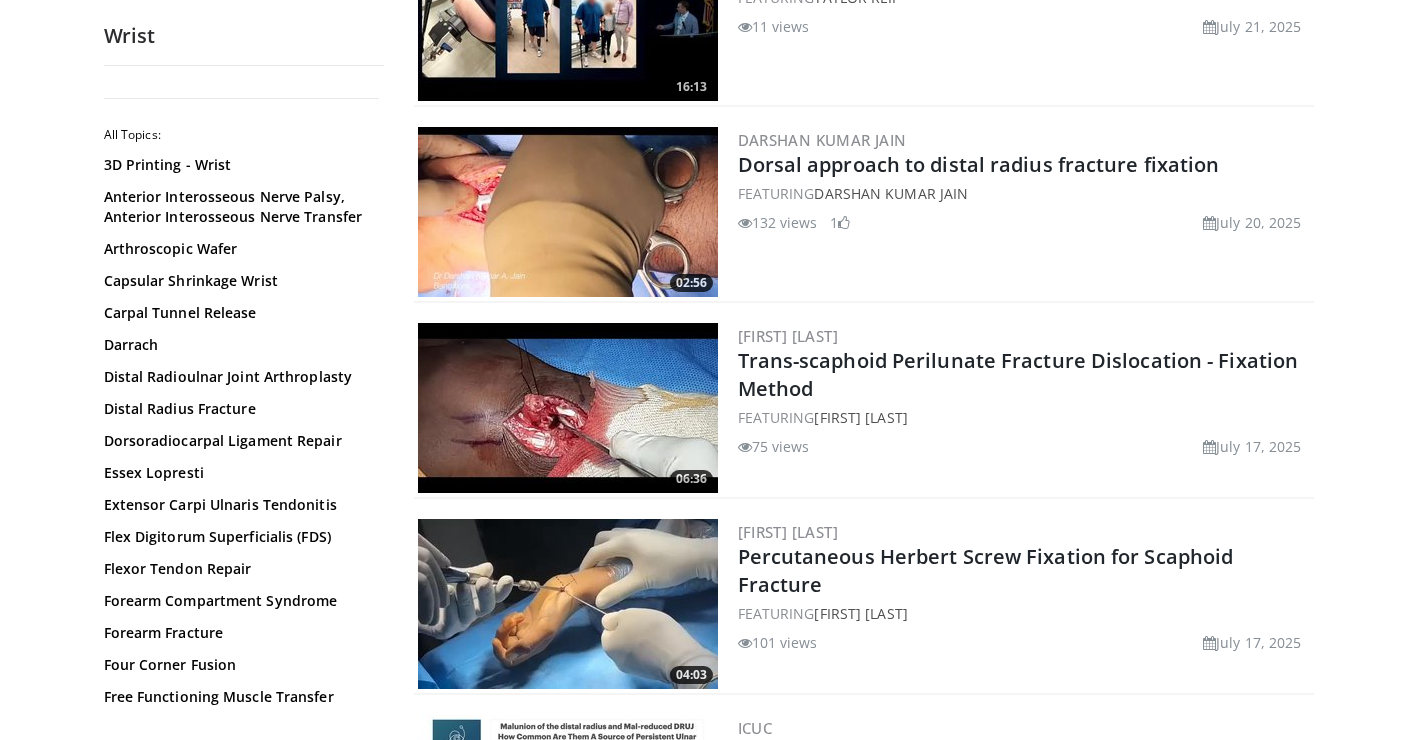 scroll, scrollTop: 296, scrollLeft: 0, axis: vertical 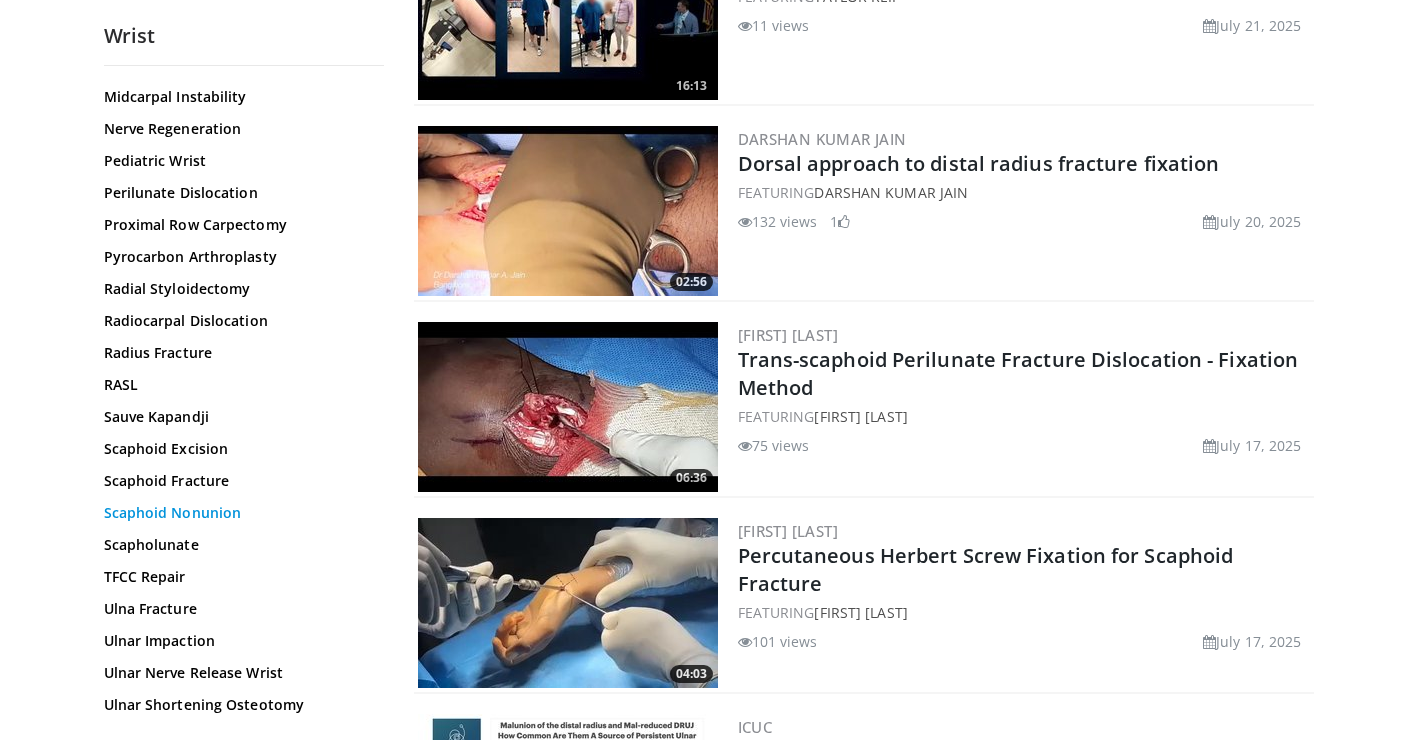 click on "Scaphoid Nonunion" at bounding box center (239, 513) 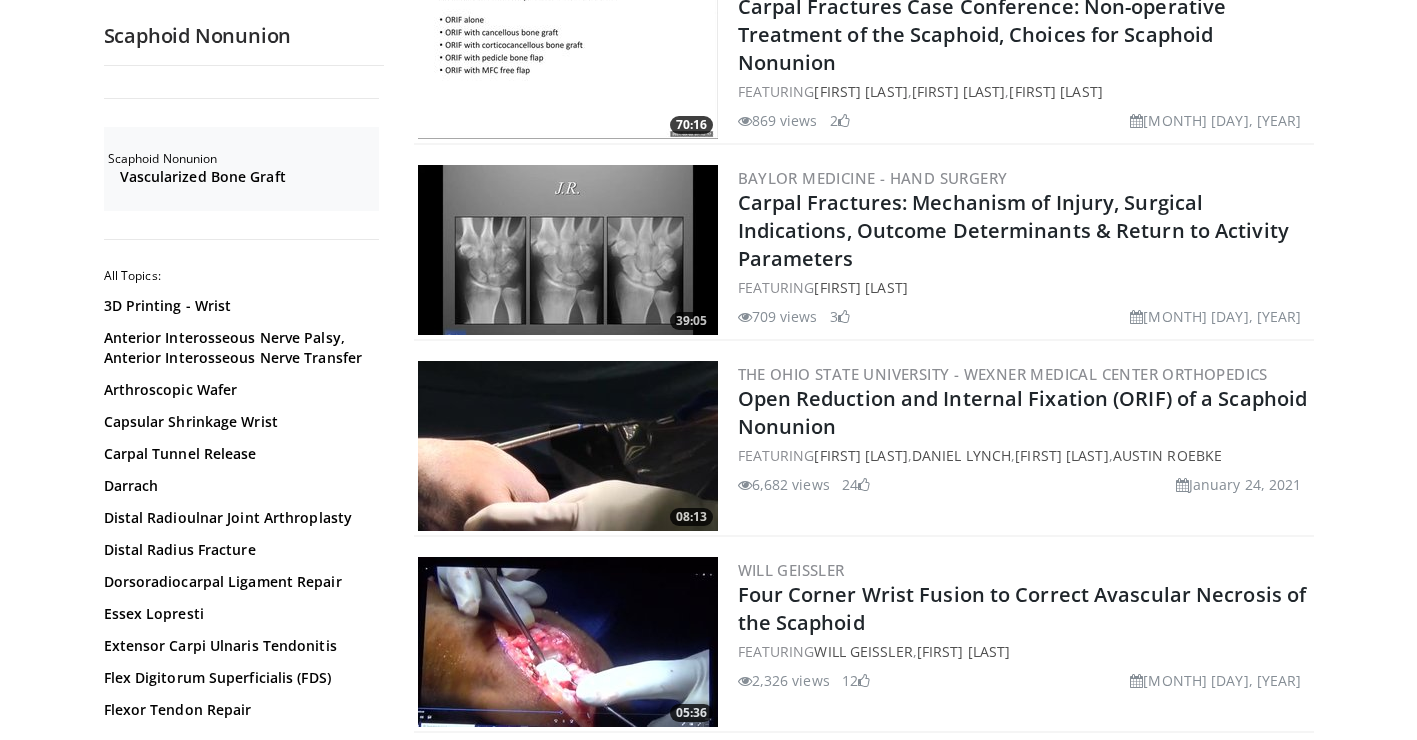 scroll, scrollTop: 1826, scrollLeft: 0, axis: vertical 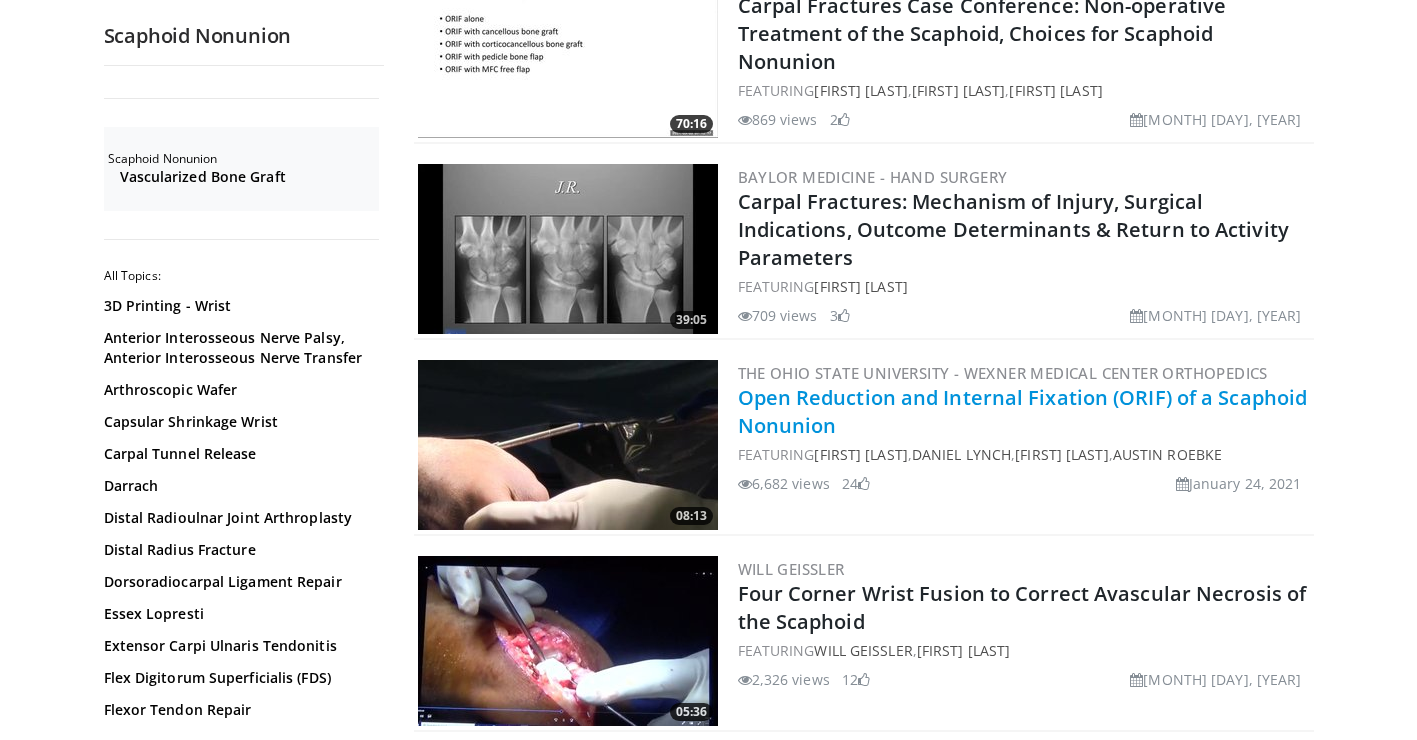 click on "Open Reduction and Internal Fixation (ORIF) of a Scaphoid Nonunion" at bounding box center (1023, 411) 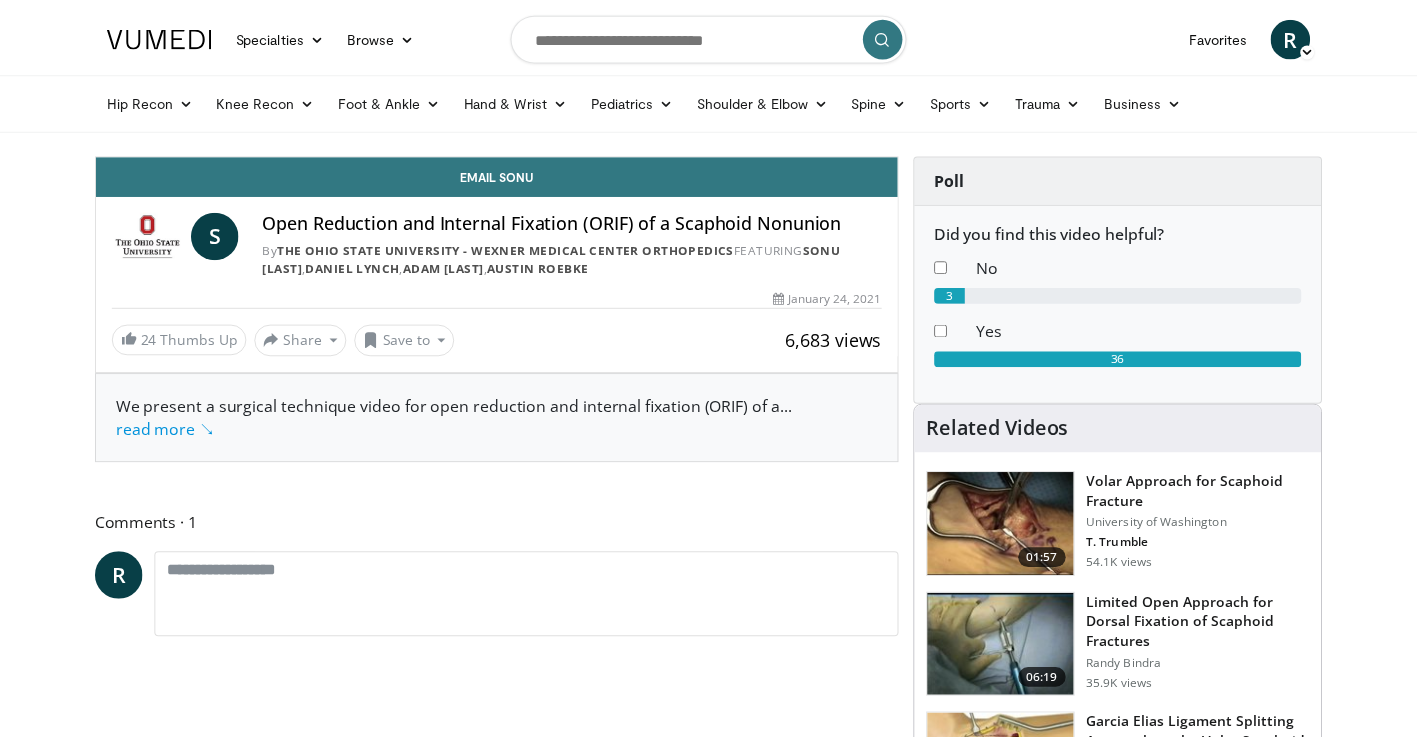 scroll, scrollTop: 0, scrollLeft: 0, axis: both 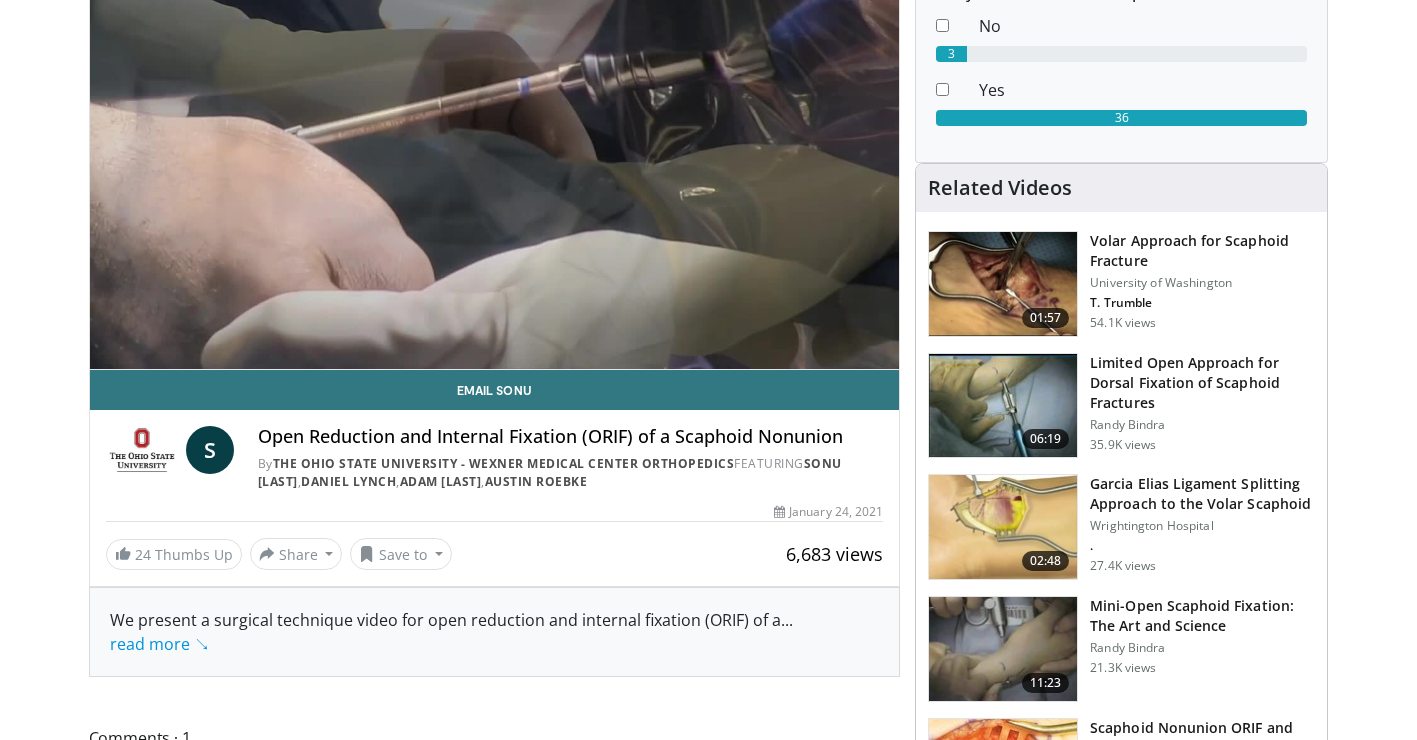 click at bounding box center [1003, 527] 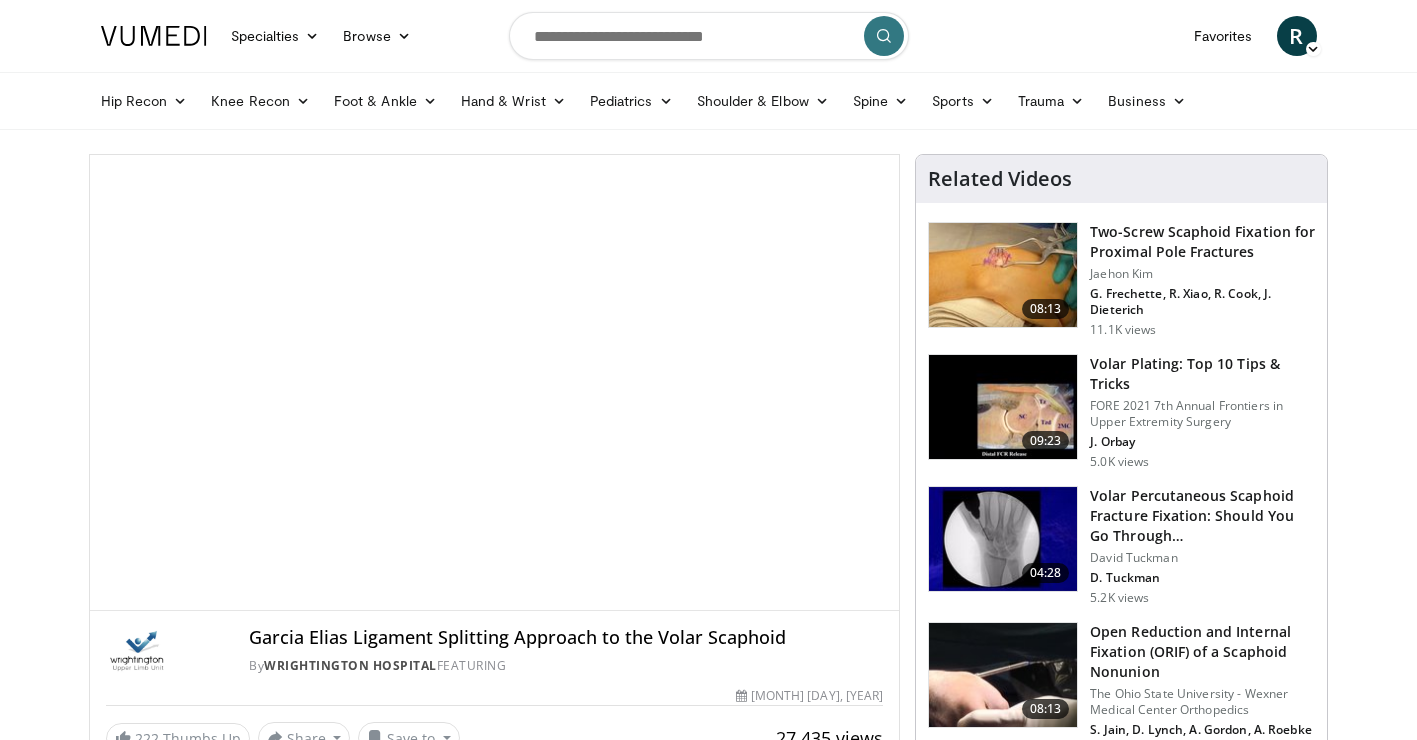 scroll, scrollTop: 0, scrollLeft: 0, axis: both 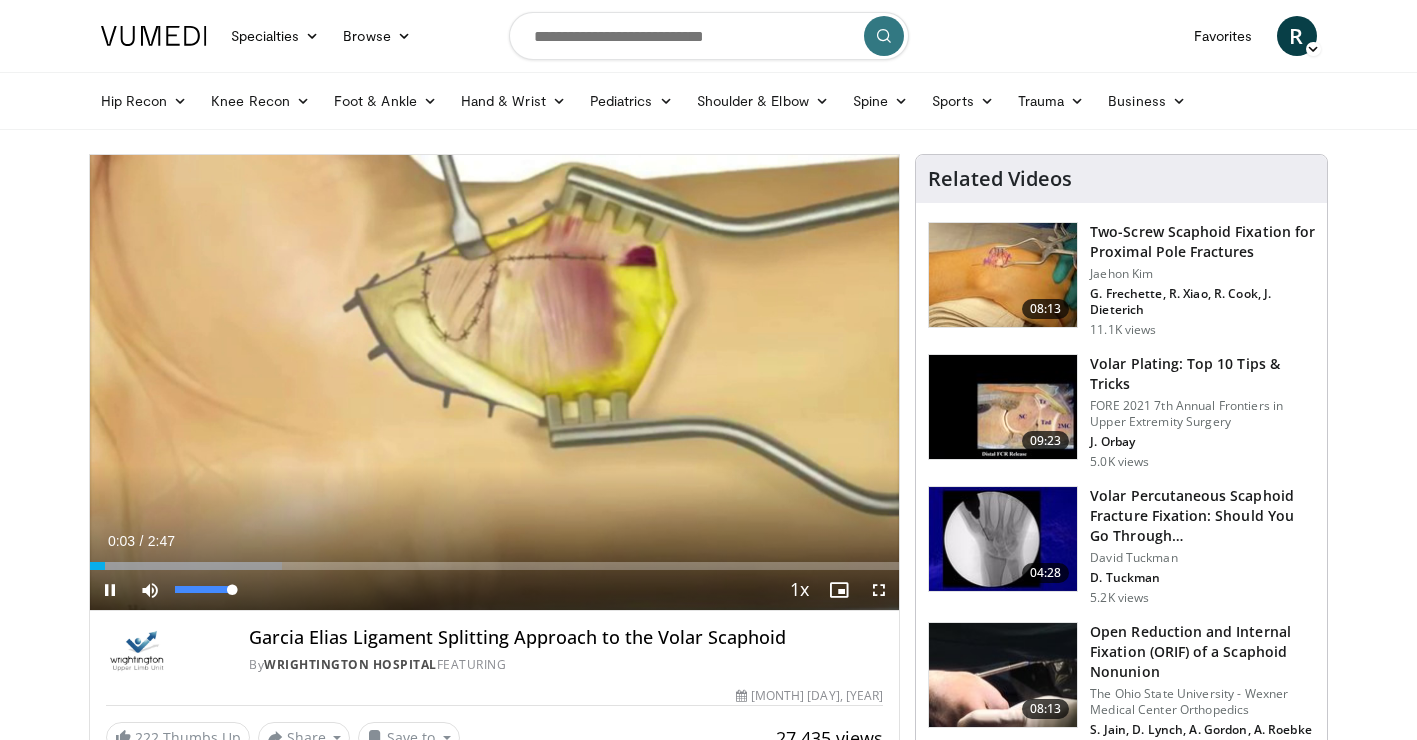 drag, startPoint x: 229, startPoint y: 588, endPoint x: 304, endPoint y: 584, distance: 75.10659 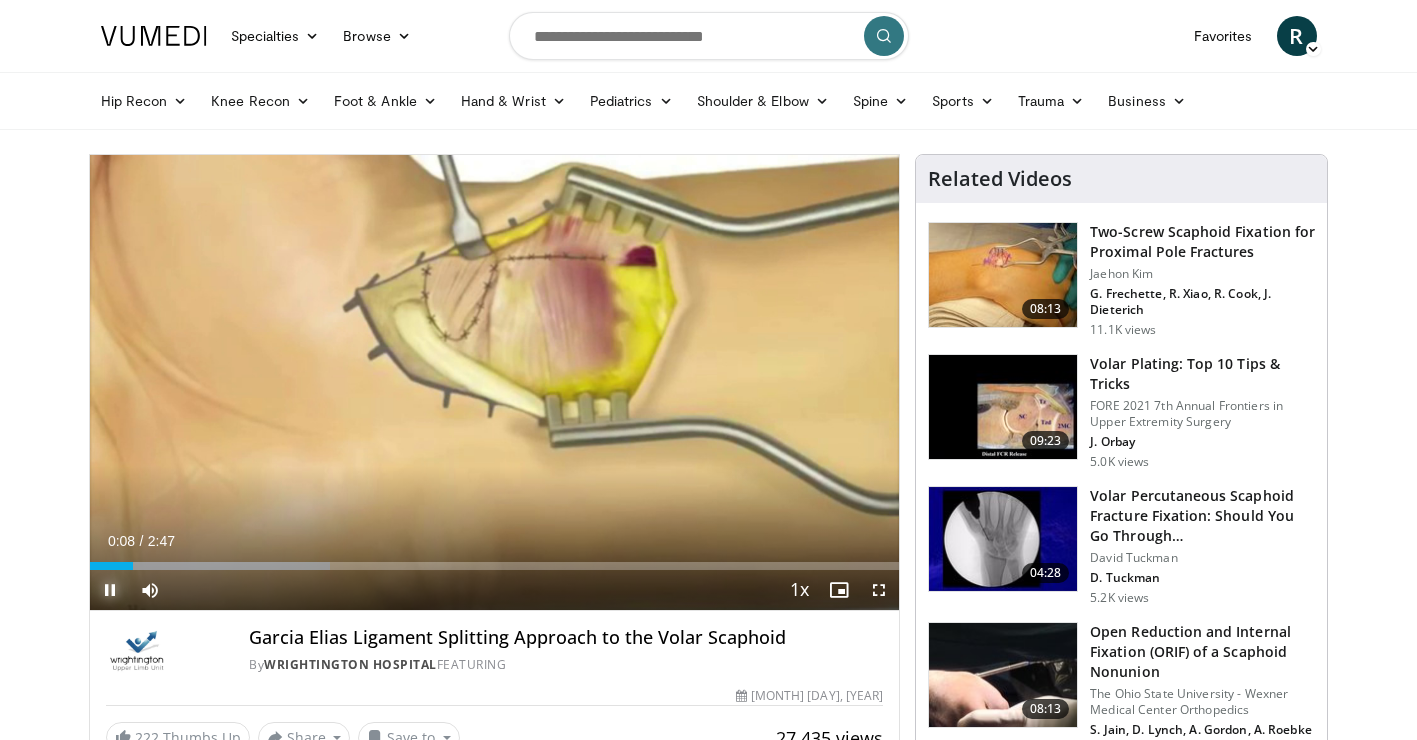 click at bounding box center [110, 590] 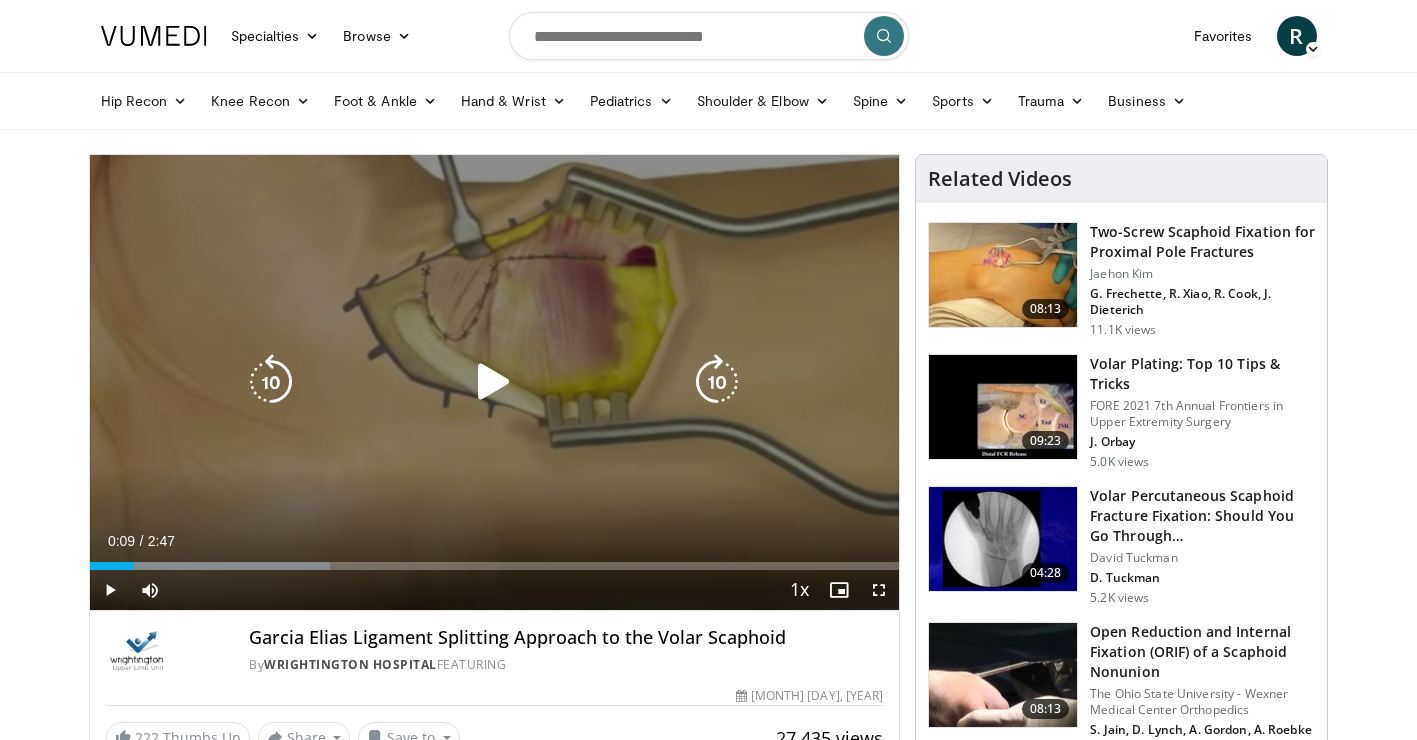 click at bounding box center [494, 382] 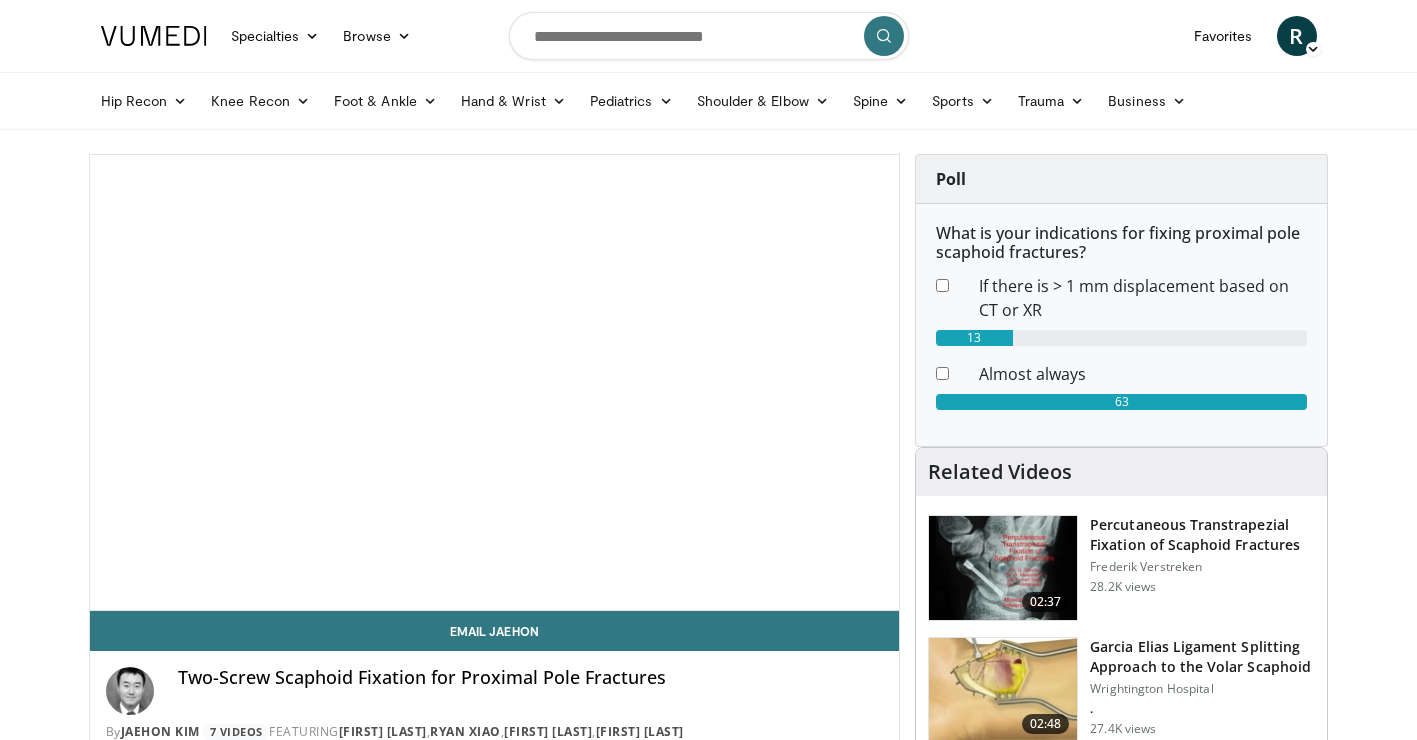 scroll, scrollTop: 0, scrollLeft: 0, axis: both 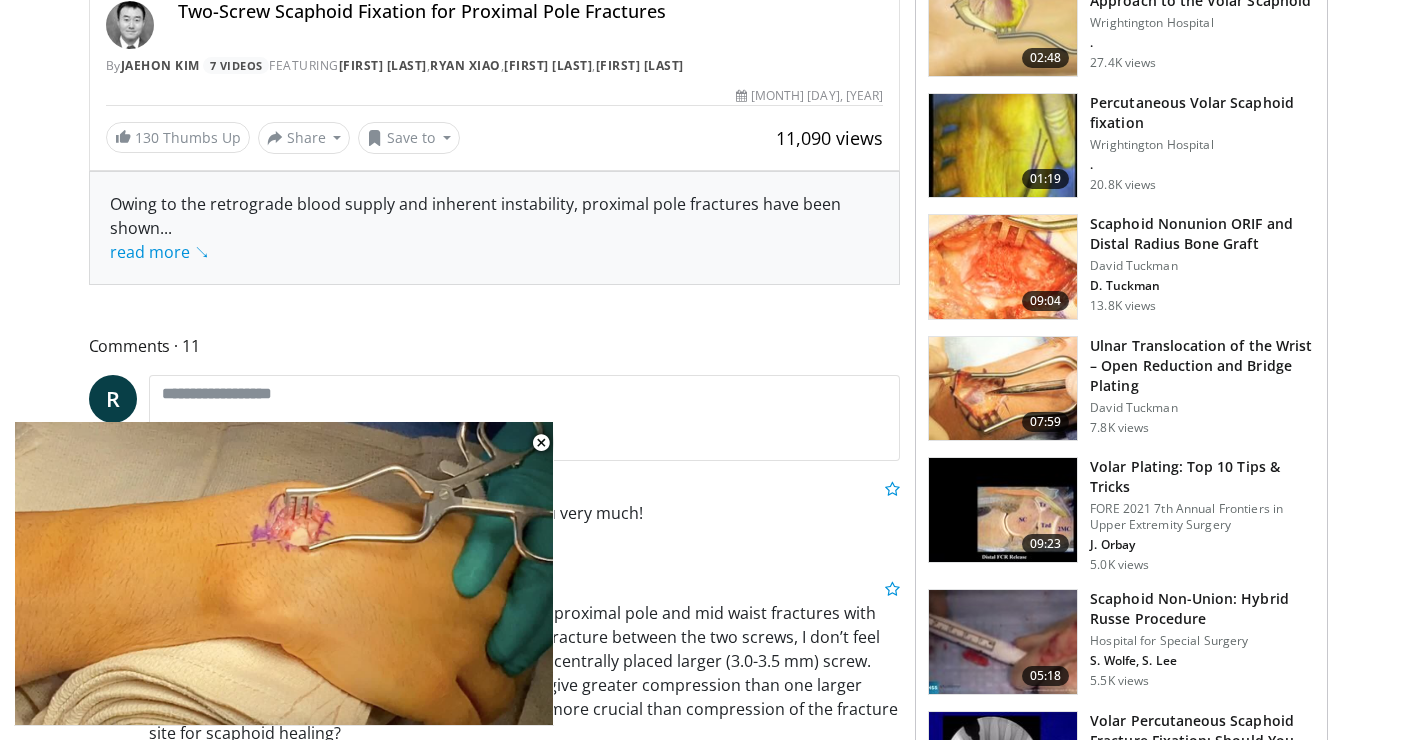 click at bounding box center [1003, 510] 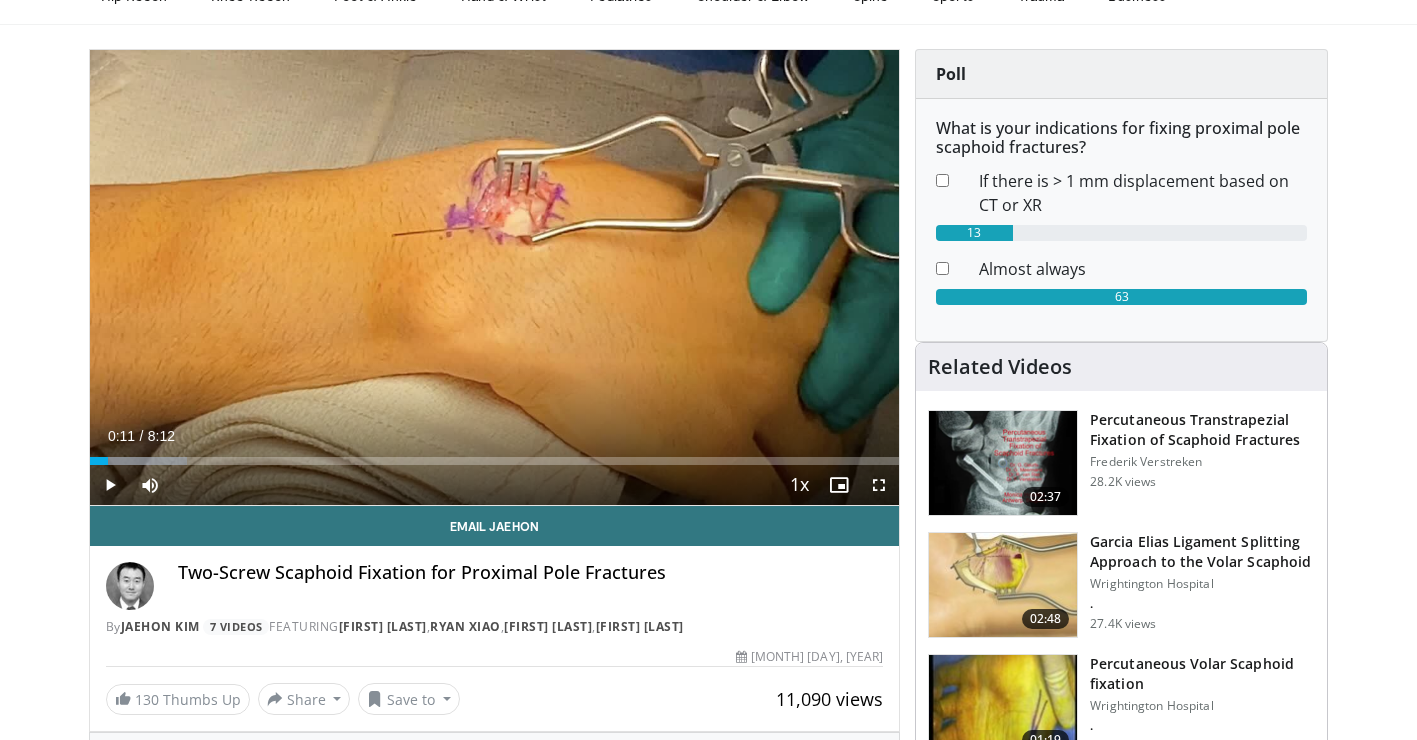 scroll, scrollTop: 0, scrollLeft: 0, axis: both 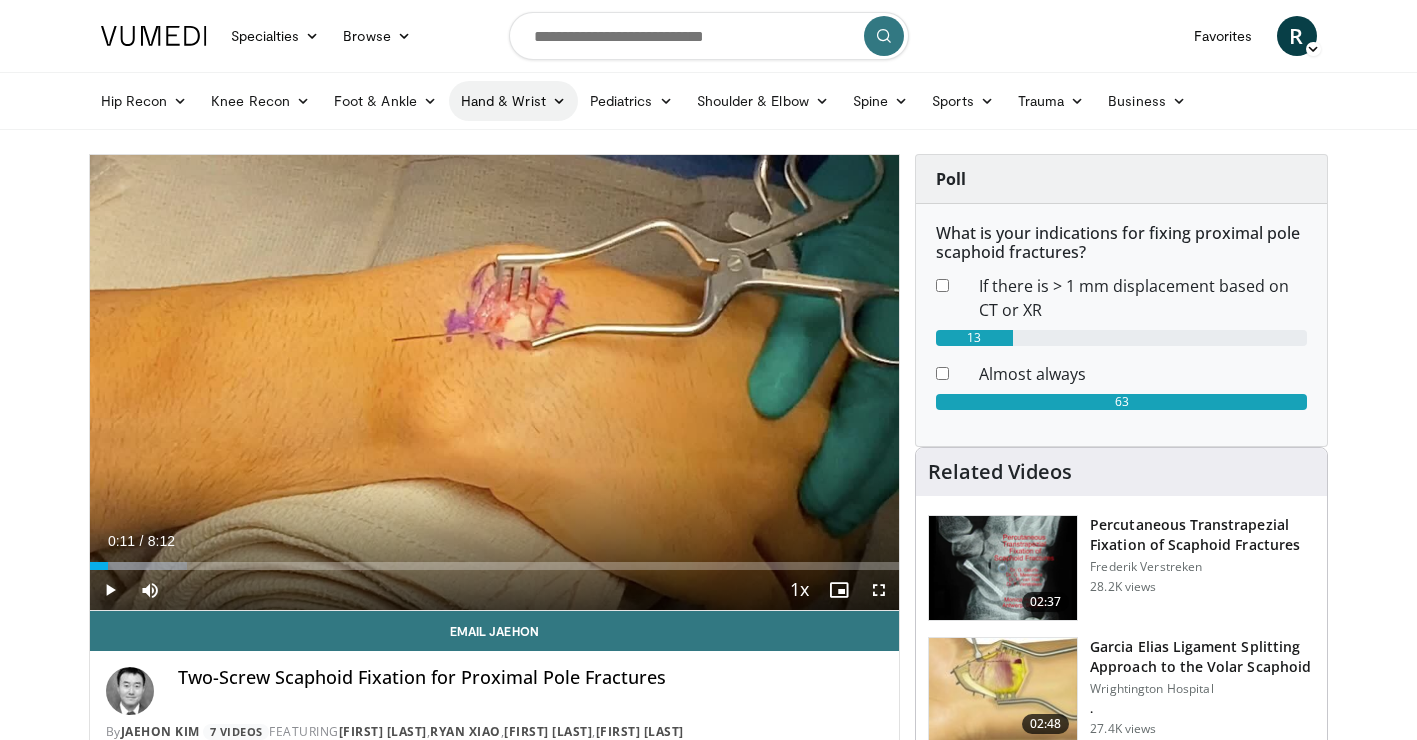 click on "Hand & Wrist" at bounding box center (513, 101) 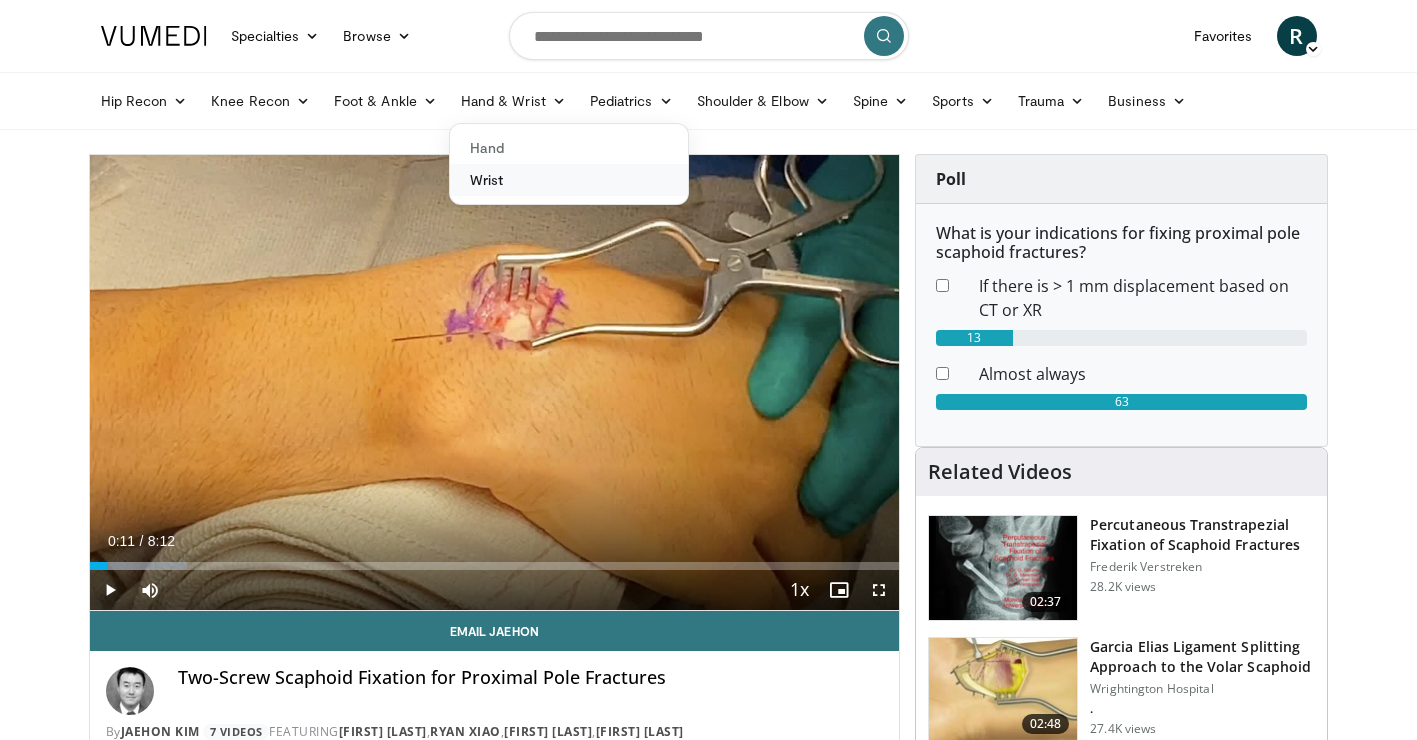 click on "Wrist" at bounding box center (569, 180) 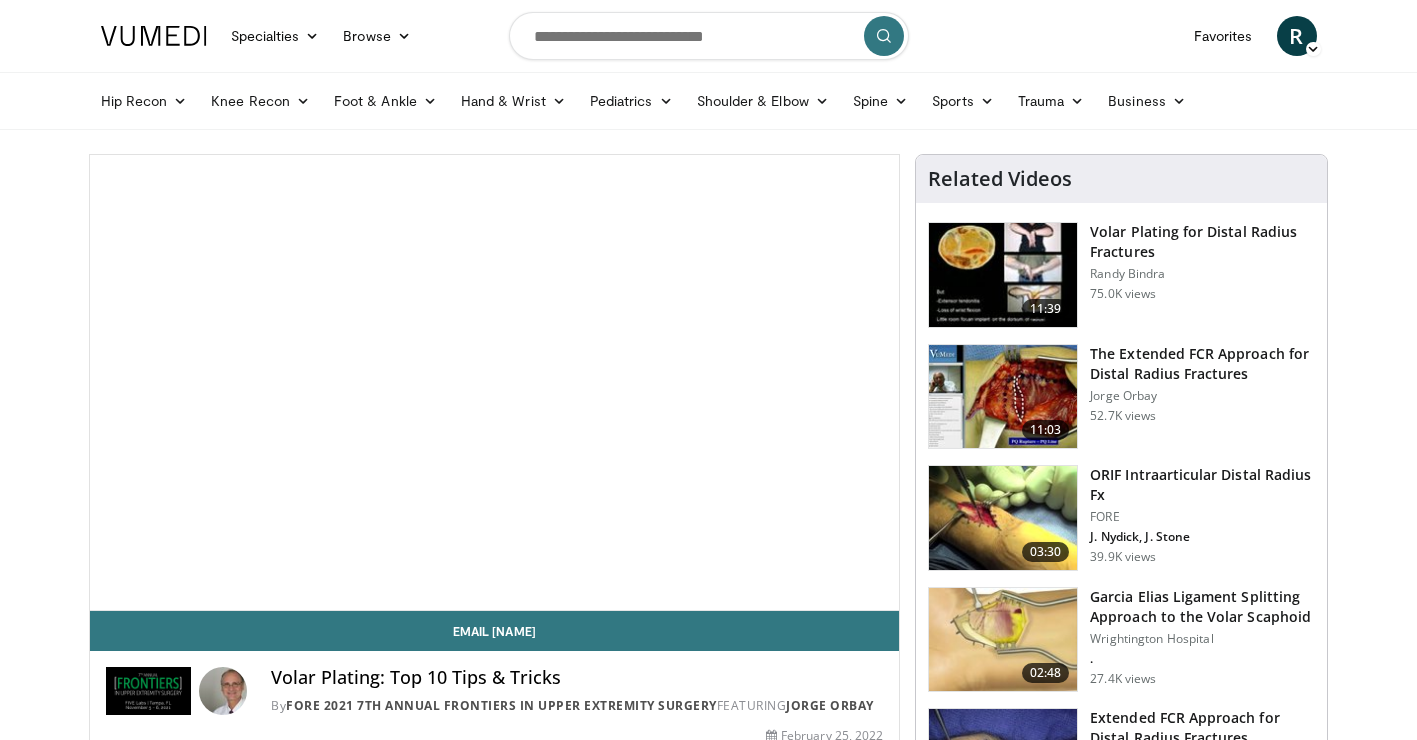 scroll, scrollTop: 0, scrollLeft: 0, axis: both 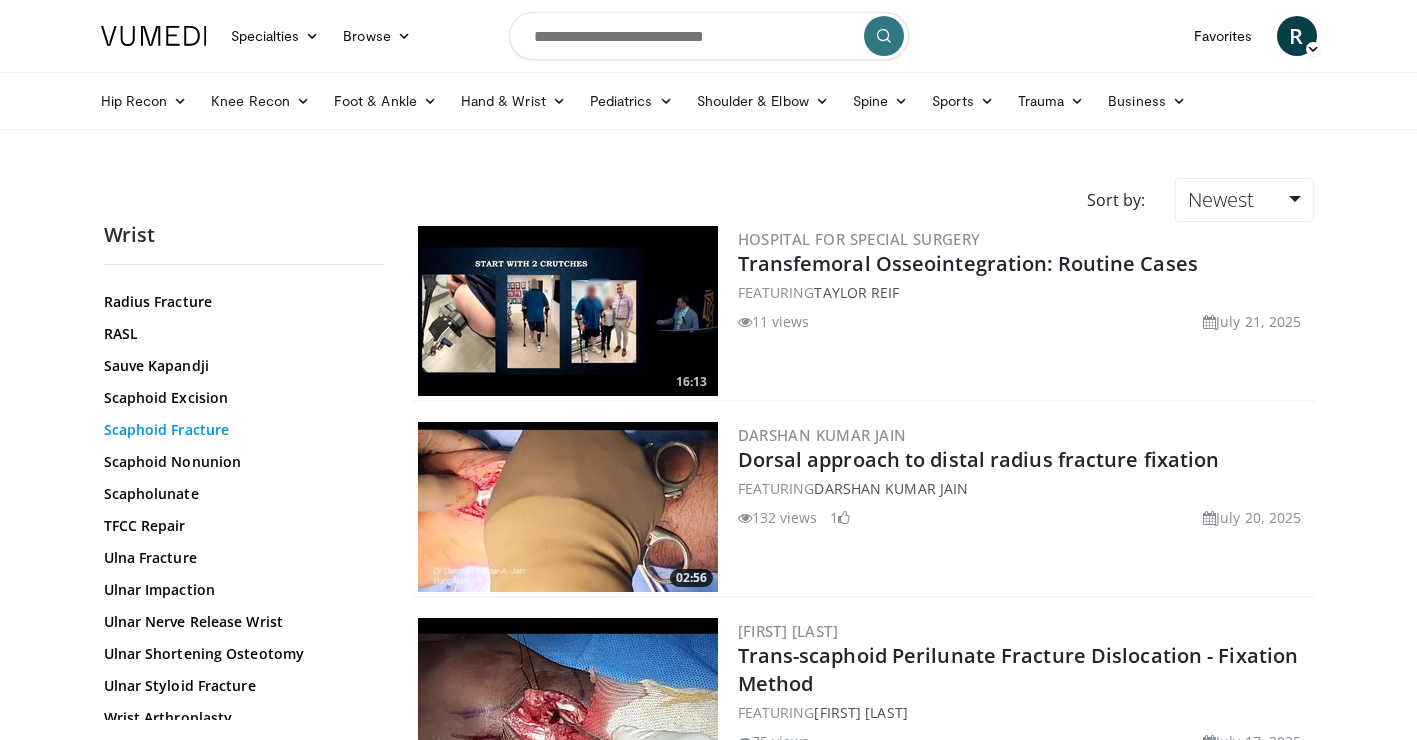 click on "Scaphoid Fracture" at bounding box center (239, 430) 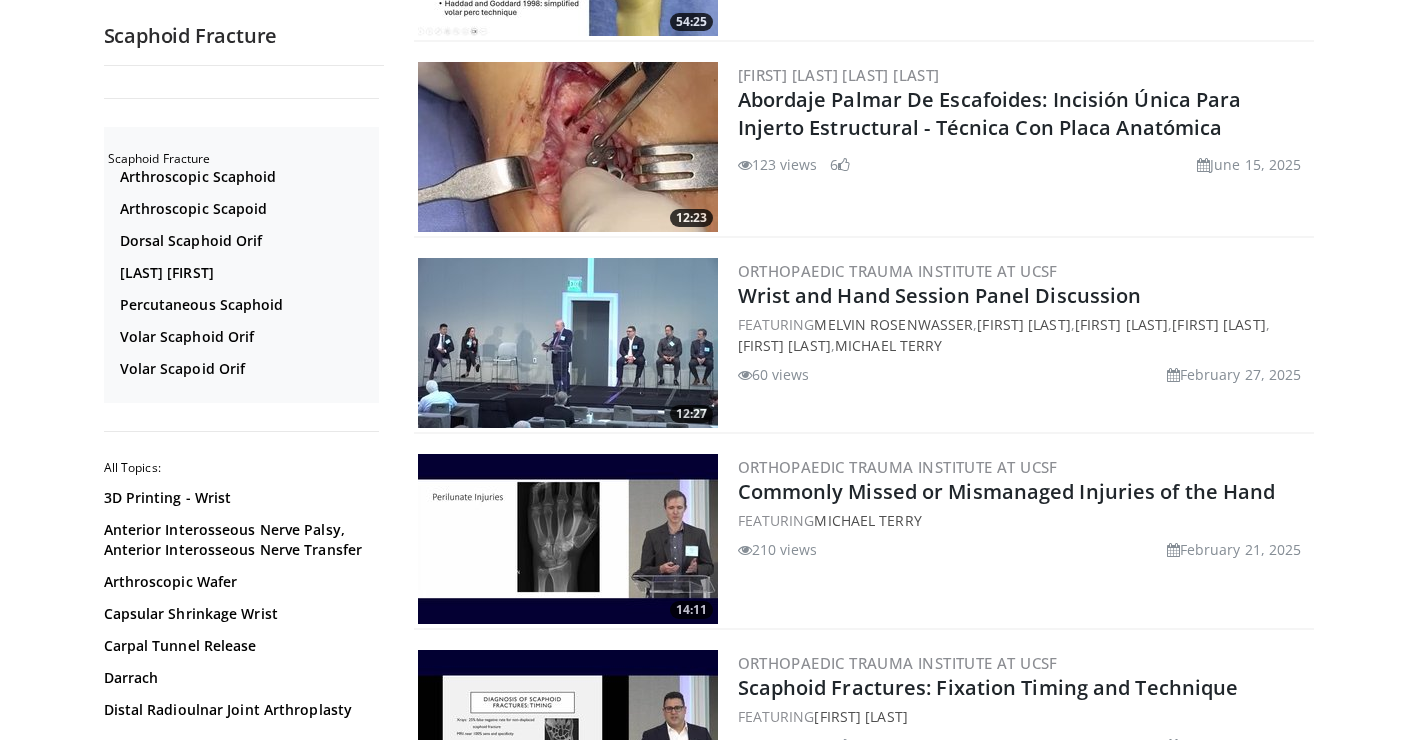 scroll, scrollTop: 1119, scrollLeft: 0, axis: vertical 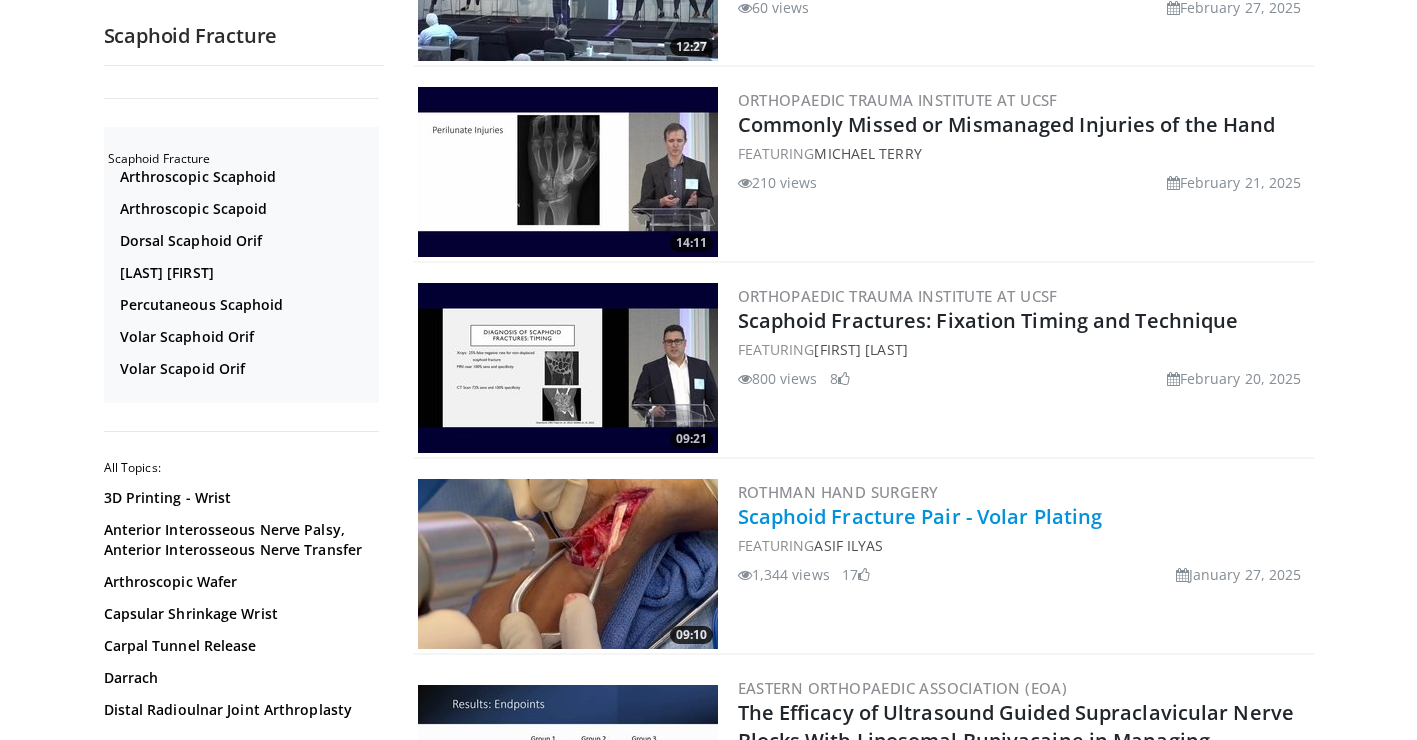 click on "Scaphoid Fracture Pair - Volar Plating" at bounding box center (920, 516) 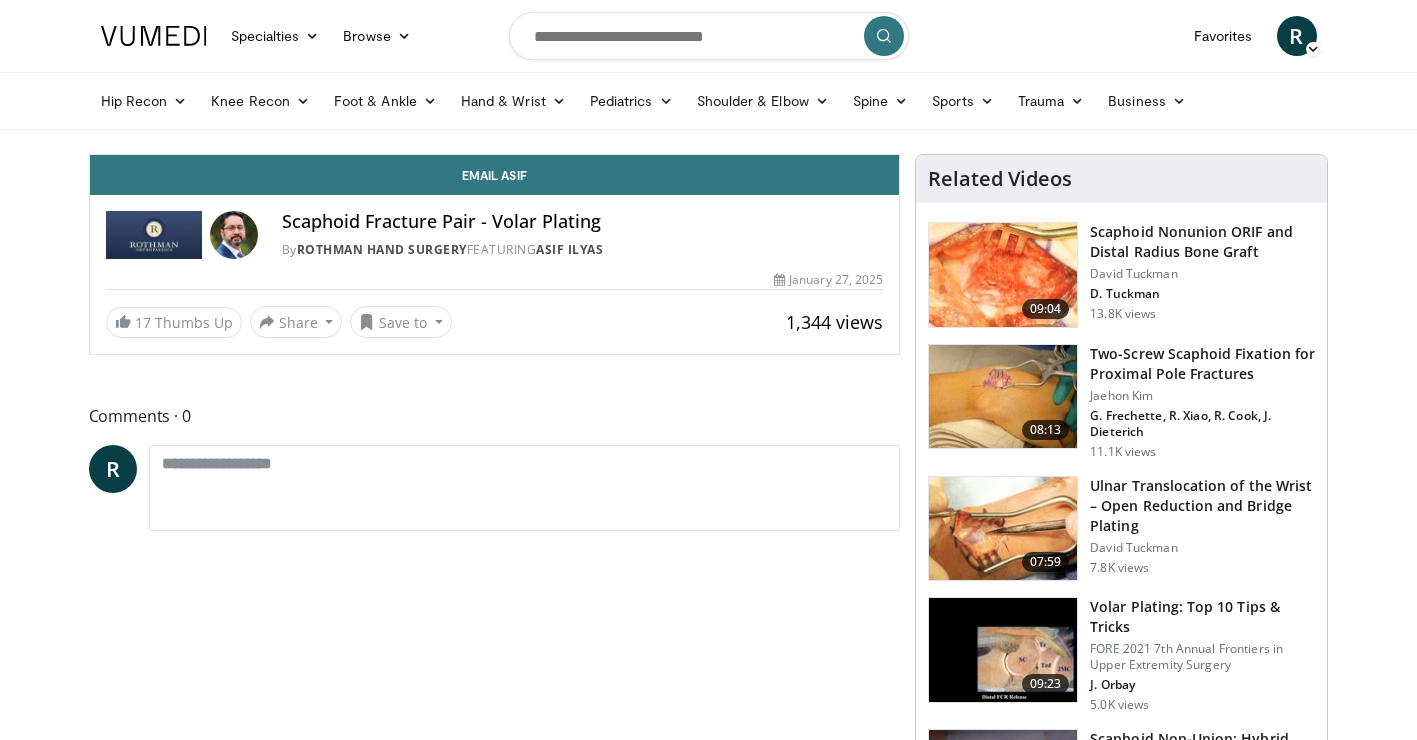 scroll, scrollTop: 0, scrollLeft: 0, axis: both 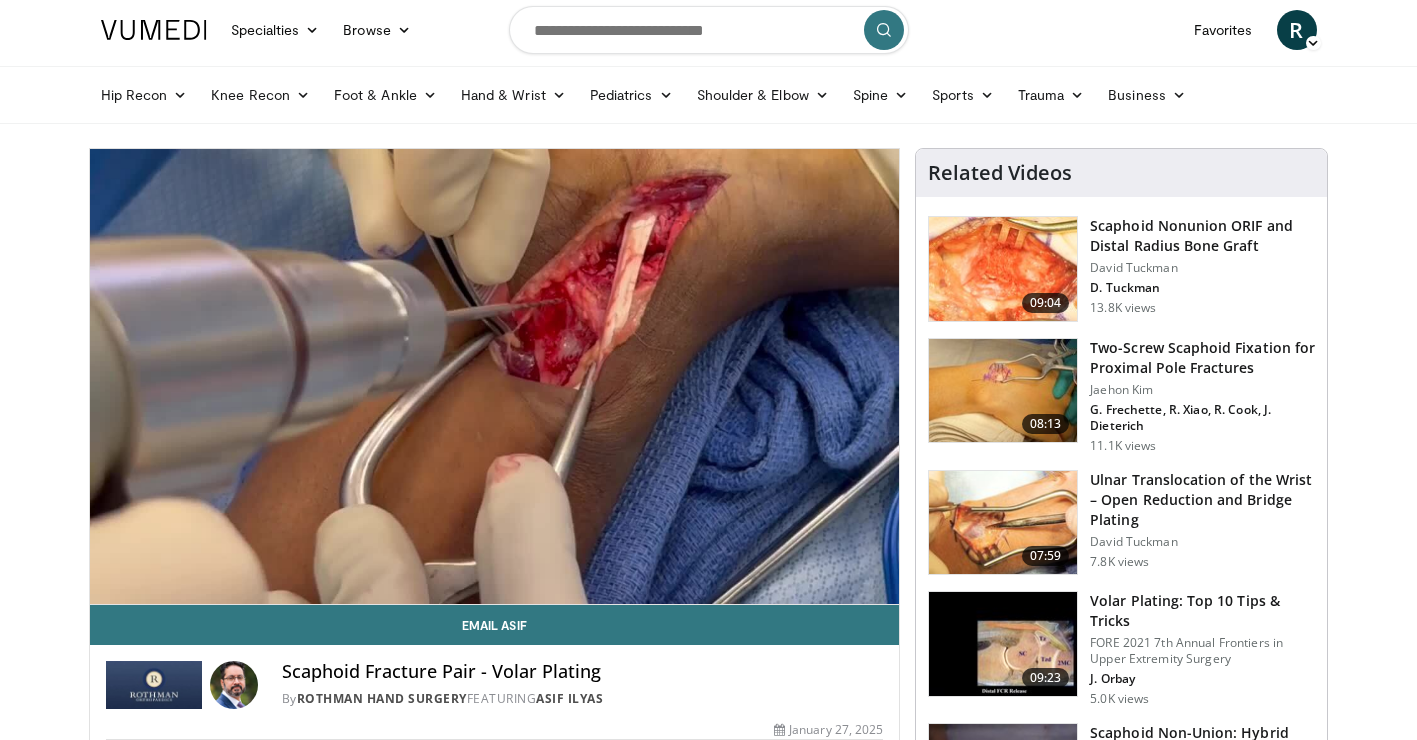 click on "10 seconds
Tap to unmute" at bounding box center (495, 376) 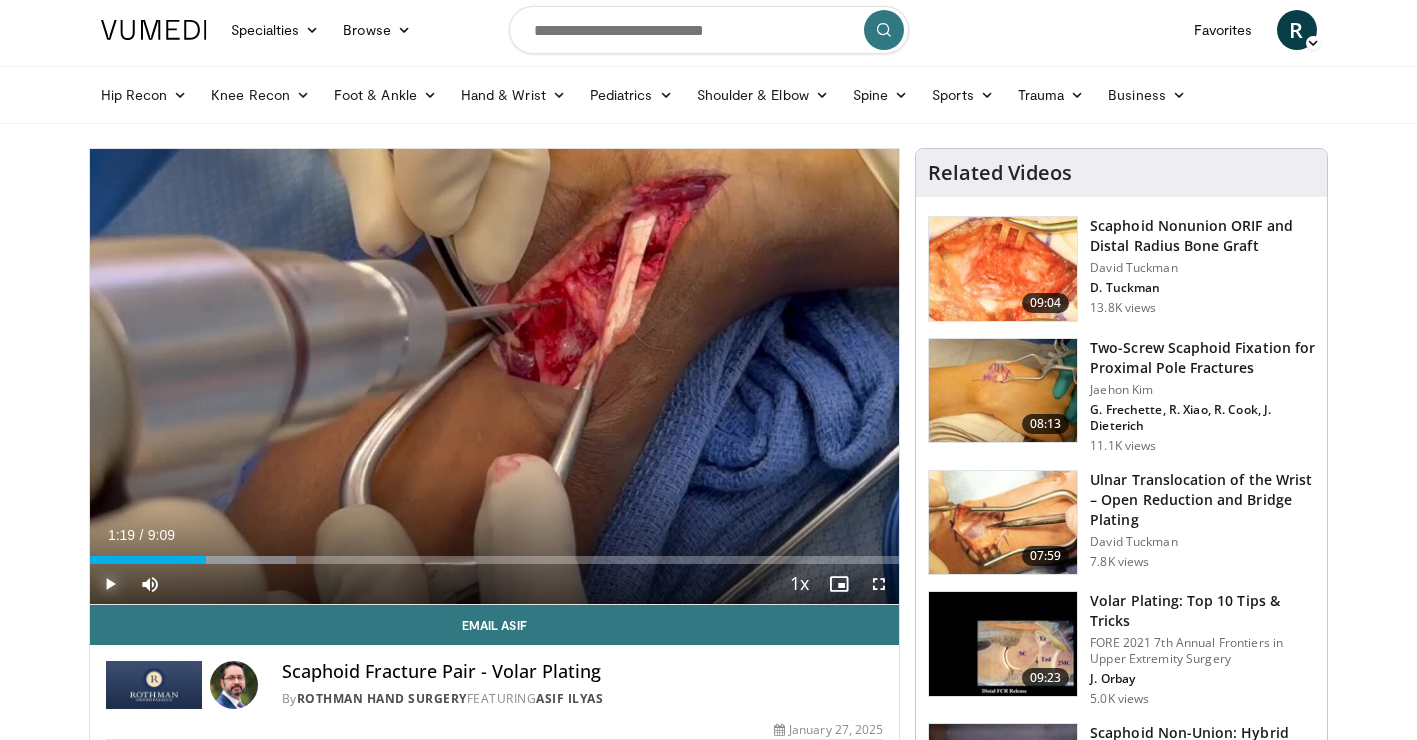 click at bounding box center [110, 584] 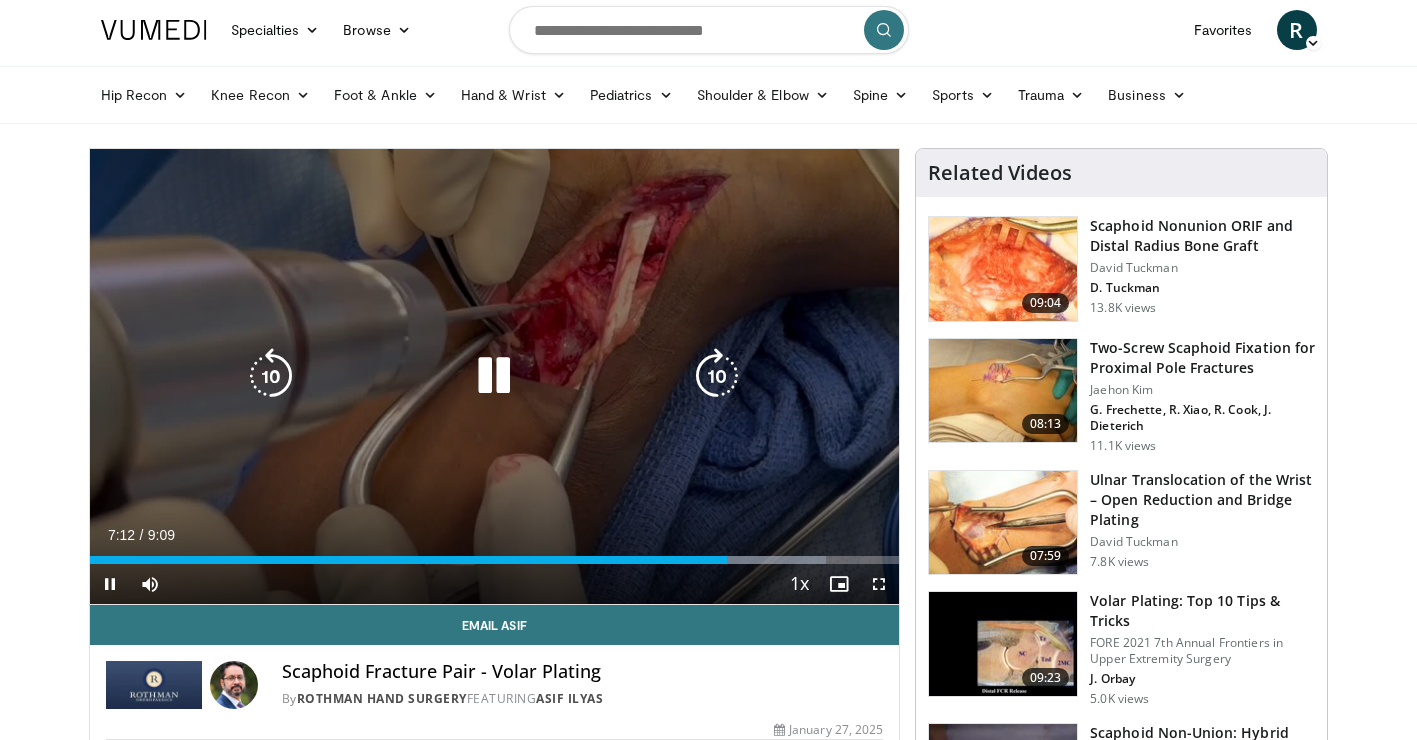 click at bounding box center (494, 376) 